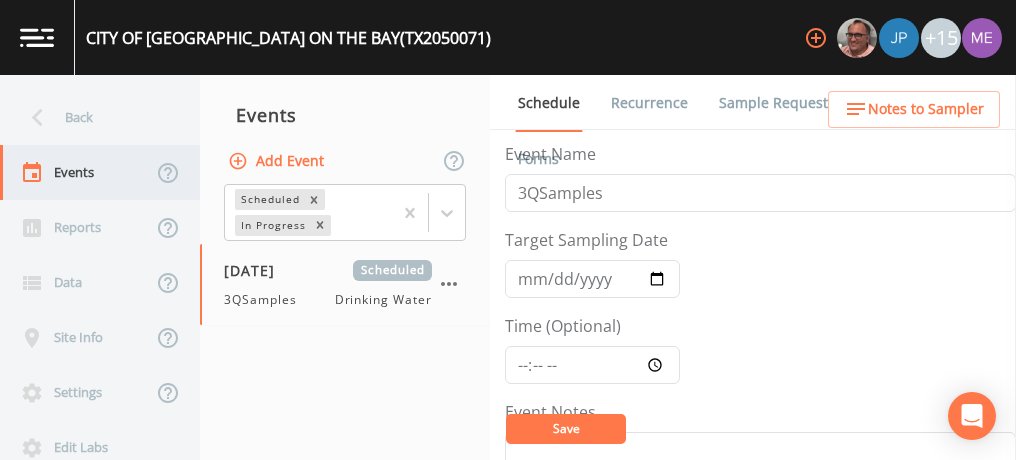 scroll, scrollTop: 0, scrollLeft: 0, axis: both 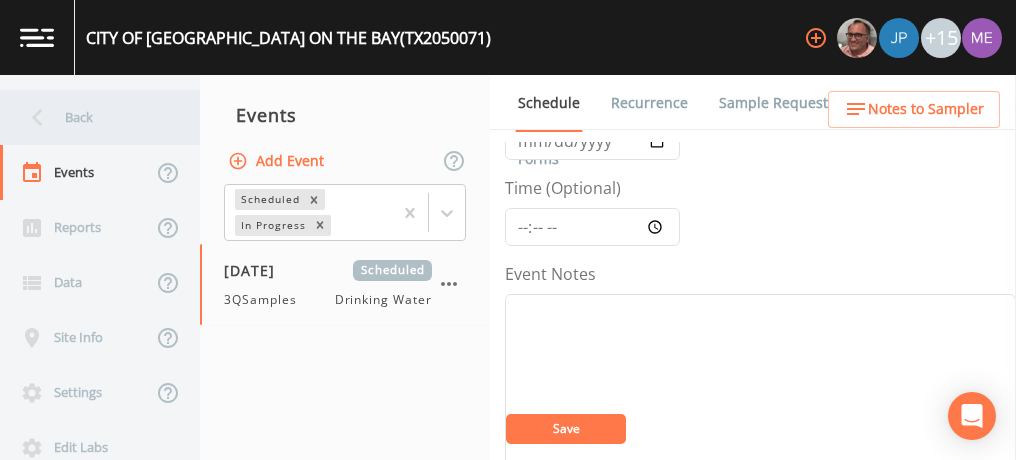 click on "Back" at bounding box center (90, 117) 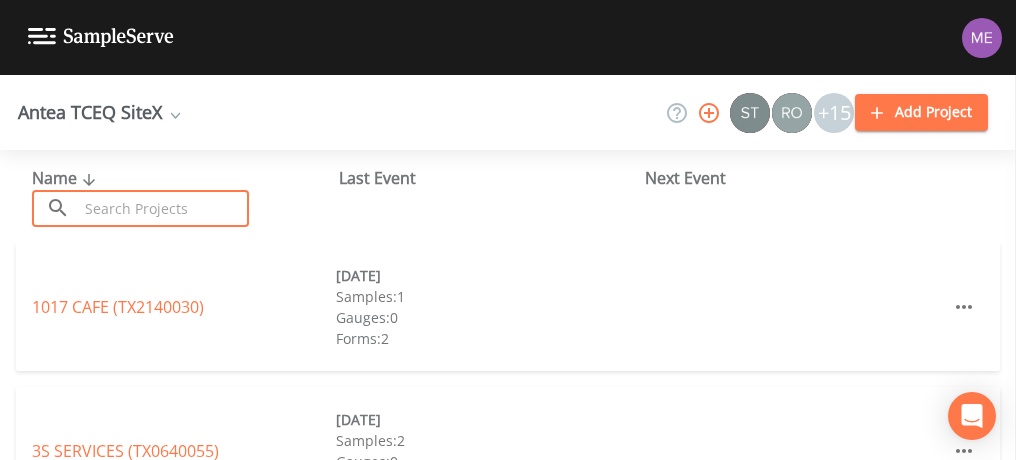 click at bounding box center (163, 208) 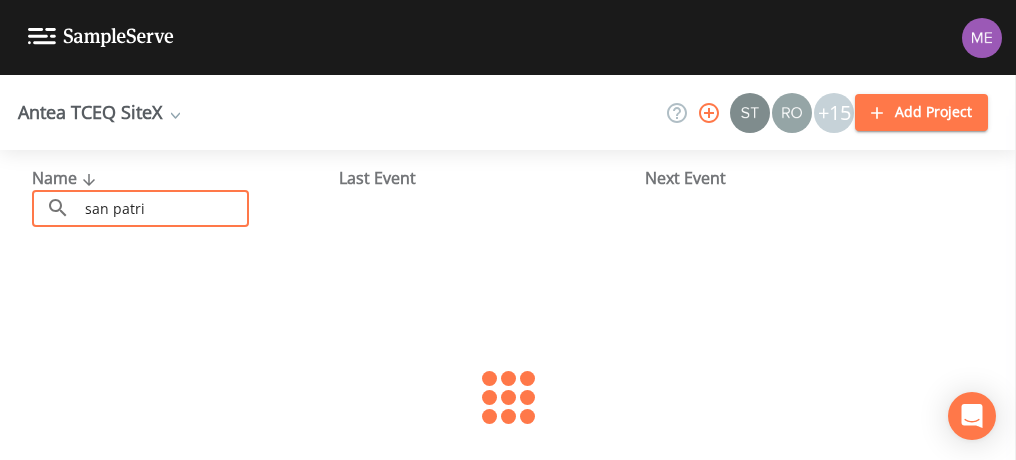 type on "san patri" 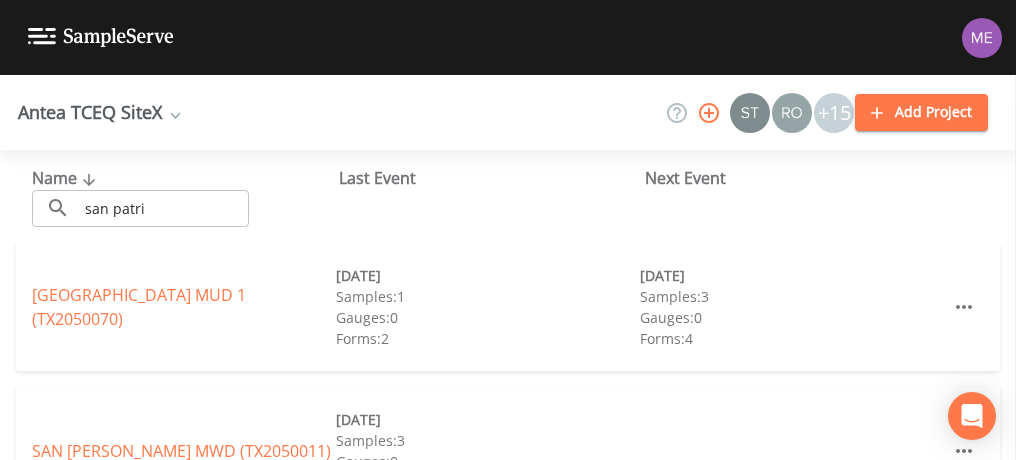 click on "SAN PATRICIO COUNTY MUD 1   (TX2050070) 12/10/2024 Samples:  1 Gauges:  0 Forms:  2 07/09/2025 Samples:  3 Gauges:  0 Forms:  4" at bounding box center (508, 307) 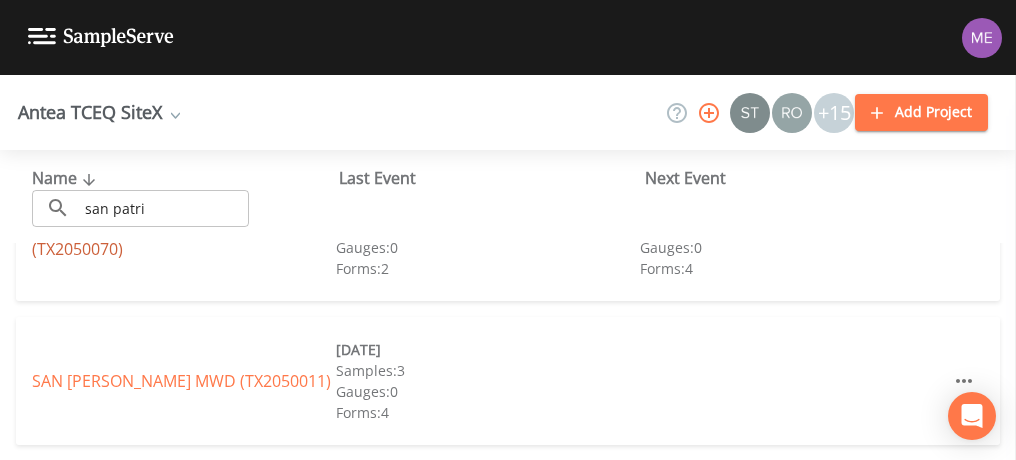 scroll, scrollTop: 0, scrollLeft: 0, axis: both 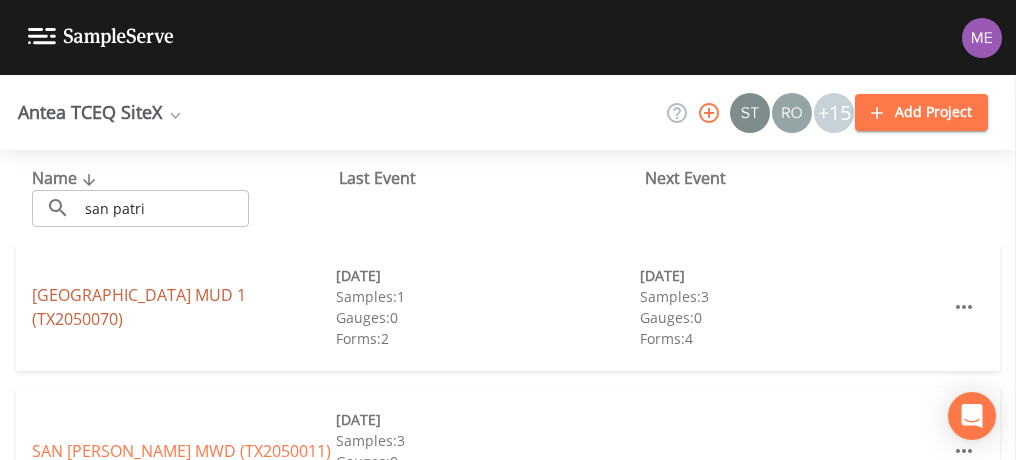 click on "SAN PATRICIO COUNTY MUD 1   (TX2050070)" at bounding box center (139, 307) 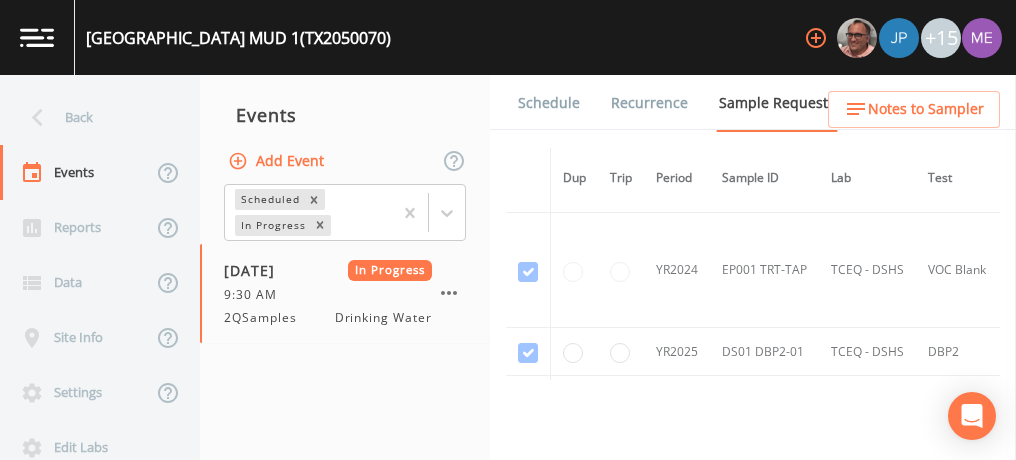 scroll, scrollTop: 454, scrollLeft: 0, axis: vertical 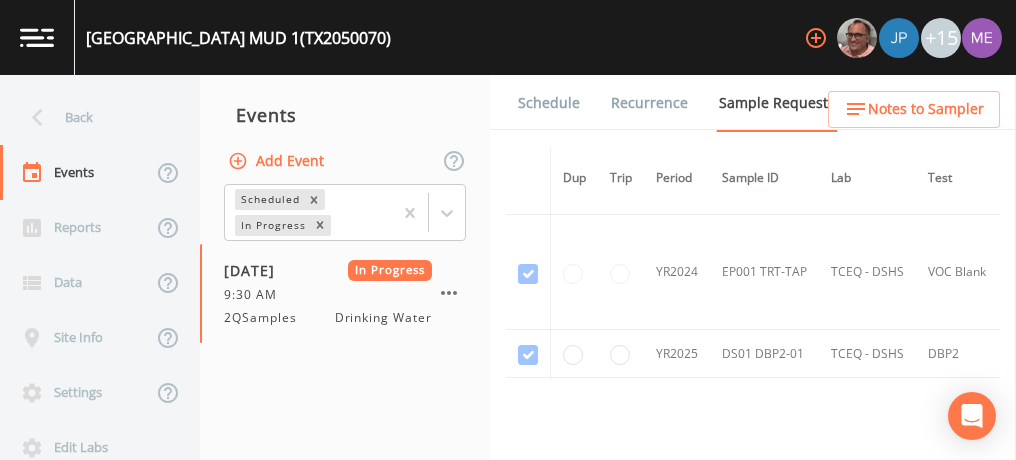 click on "Test" at bounding box center [957, 178] 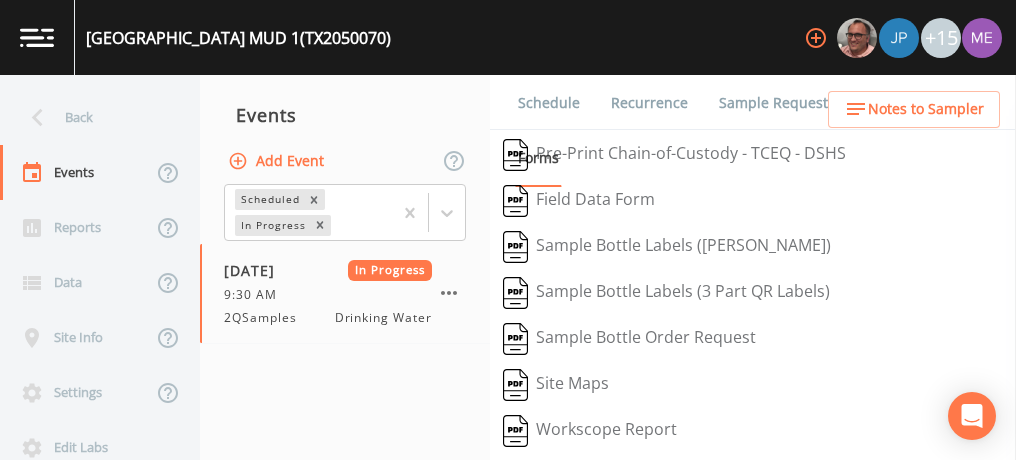 click on "Forms" at bounding box center [538, 158] 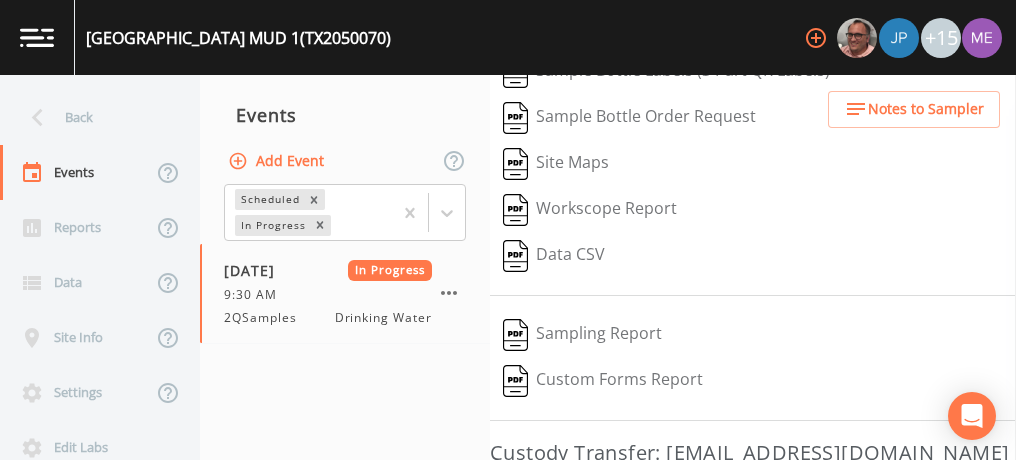 scroll, scrollTop: 337, scrollLeft: 0, axis: vertical 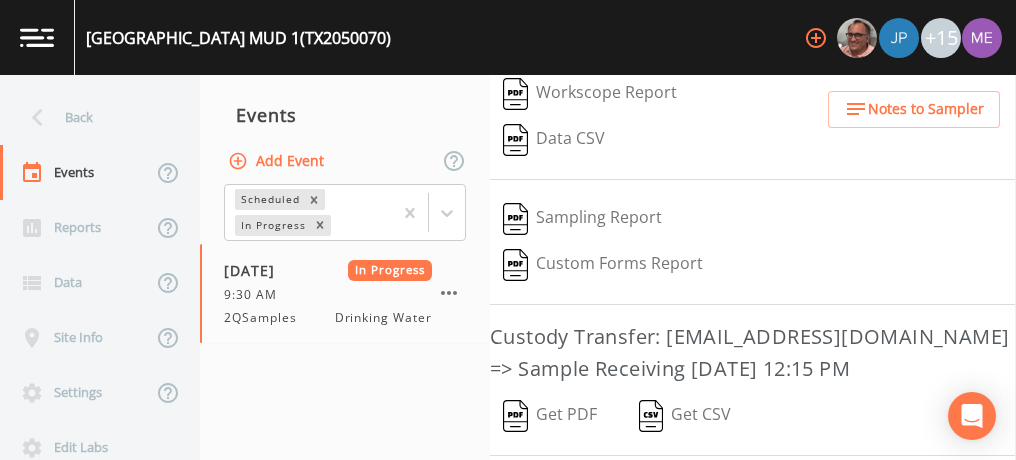 drag, startPoint x: 508, startPoint y: 384, endPoint x: 544, endPoint y: 463, distance: 86.815895 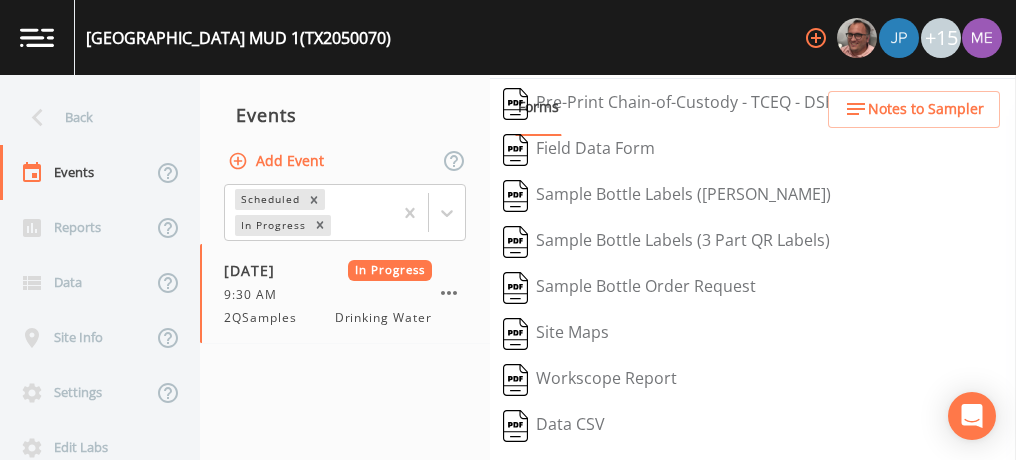 scroll, scrollTop: 0, scrollLeft: 0, axis: both 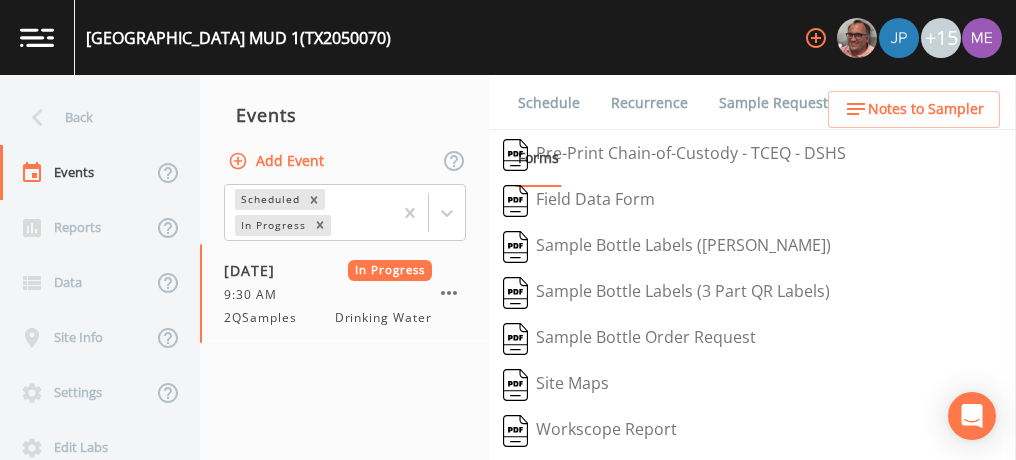 click on "Sample Bottle Labels (Avery)" at bounding box center [667, 247] 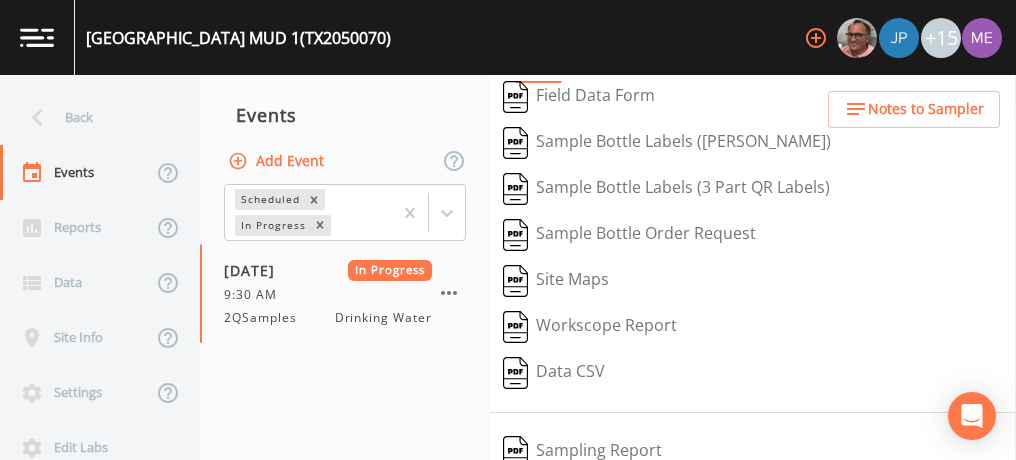 scroll, scrollTop: 212, scrollLeft: 0, axis: vertical 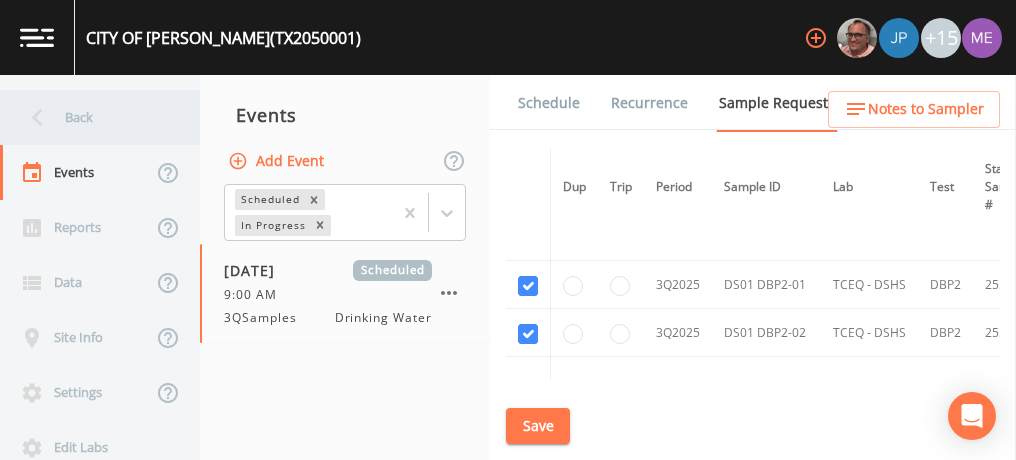 click on "Back" at bounding box center [90, 117] 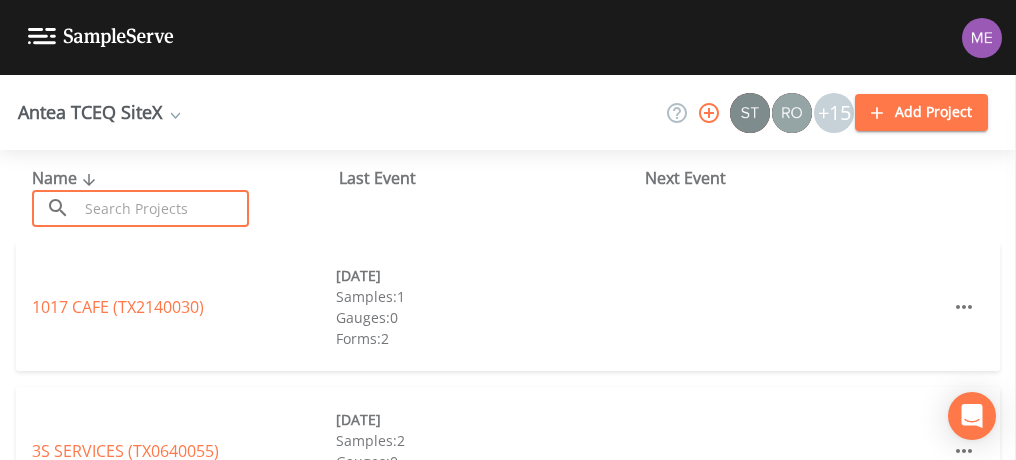 click at bounding box center (163, 208) 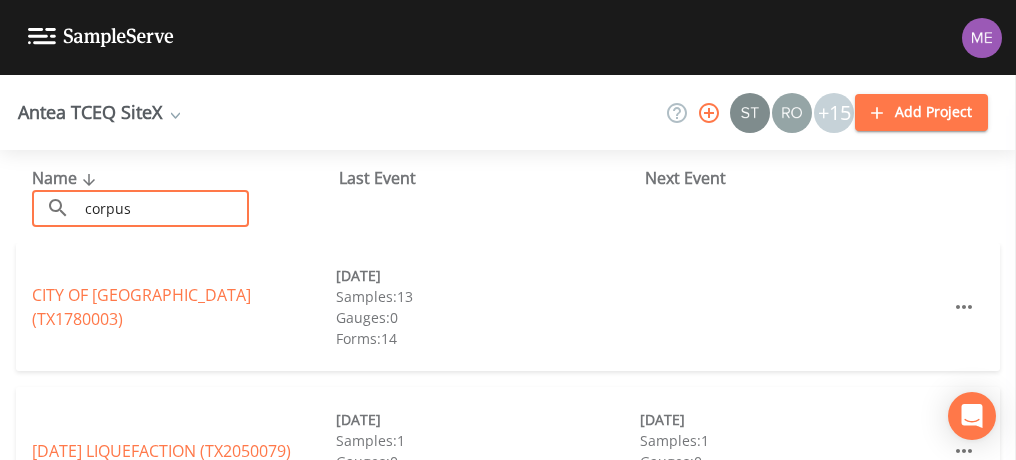 type on "[DATE] liq" 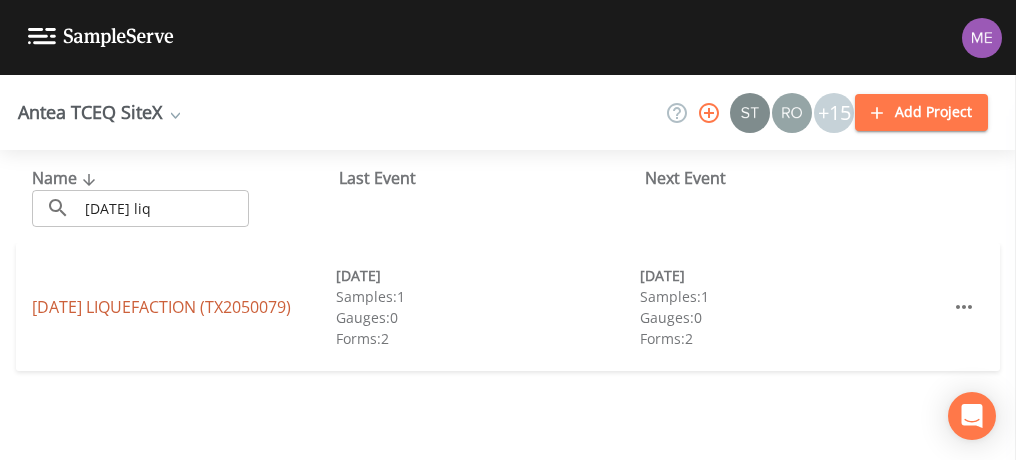 click on "[DATE] LIQUEFACTION   (TX2050079)" at bounding box center [161, 307] 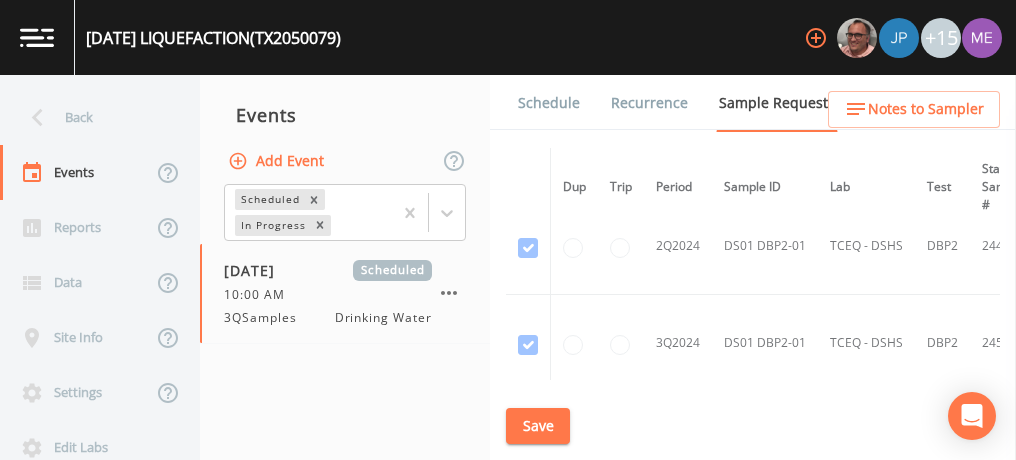 scroll, scrollTop: 162, scrollLeft: 0, axis: vertical 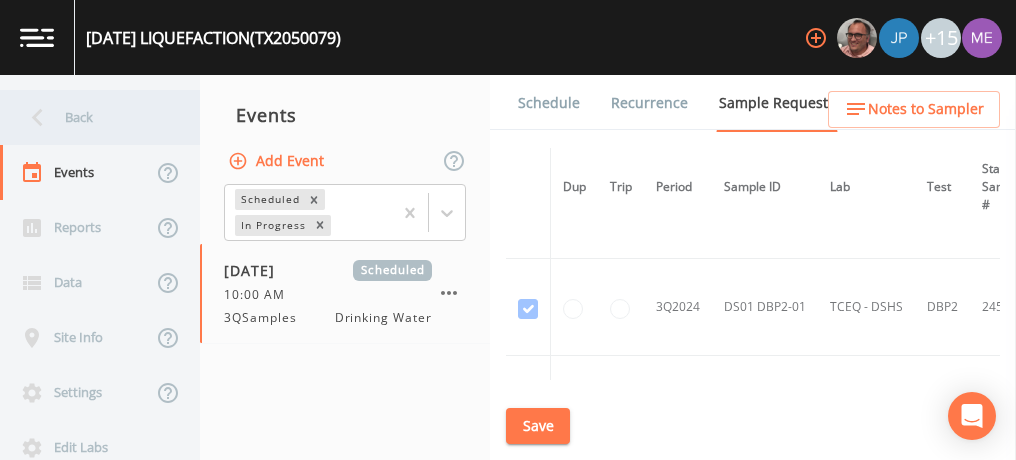 click on "Back" at bounding box center (90, 117) 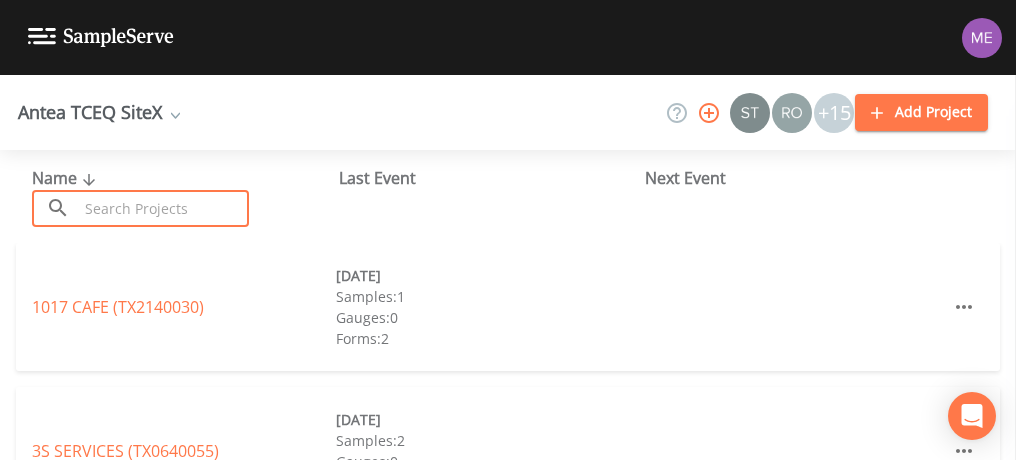 click at bounding box center [163, 208] 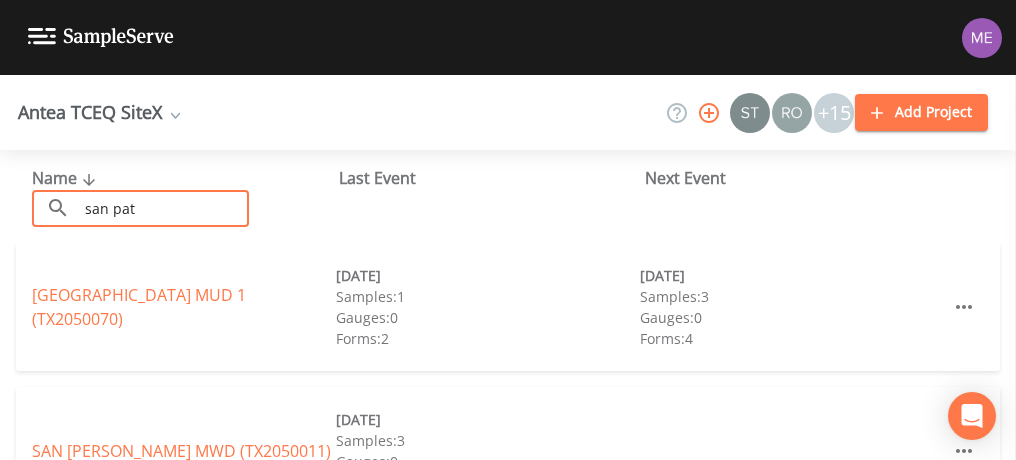 type on "san [PERSON_NAME]" 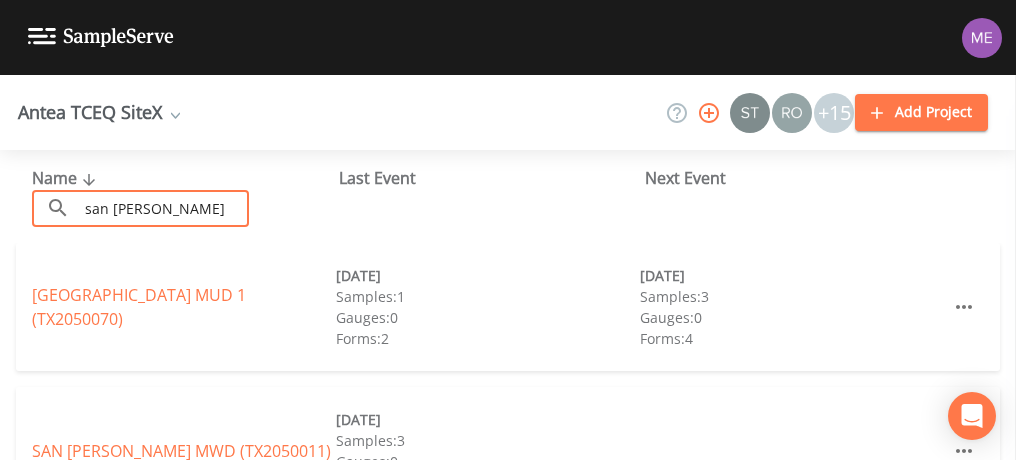 scroll, scrollTop: 70, scrollLeft: 0, axis: vertical 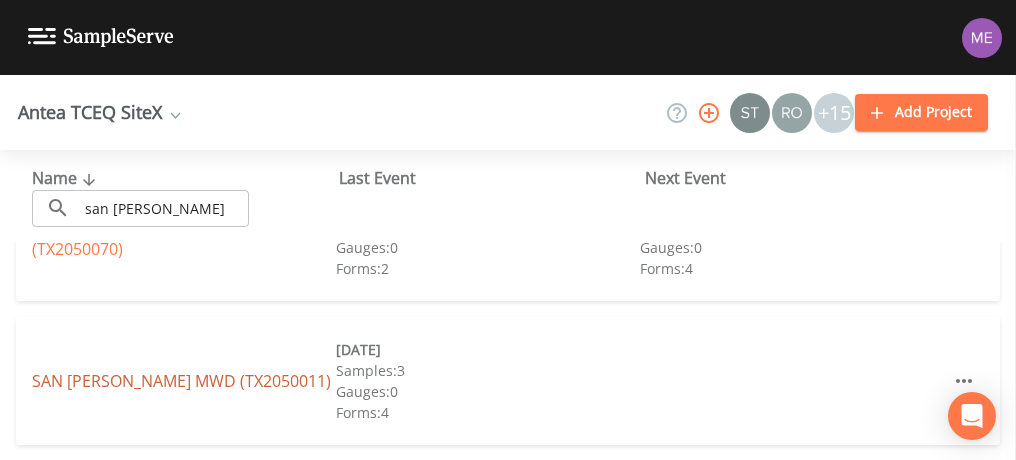click on "SAN [PERSON_NAME] MWD   (TX2050011)" at bounding box center [181, 381] 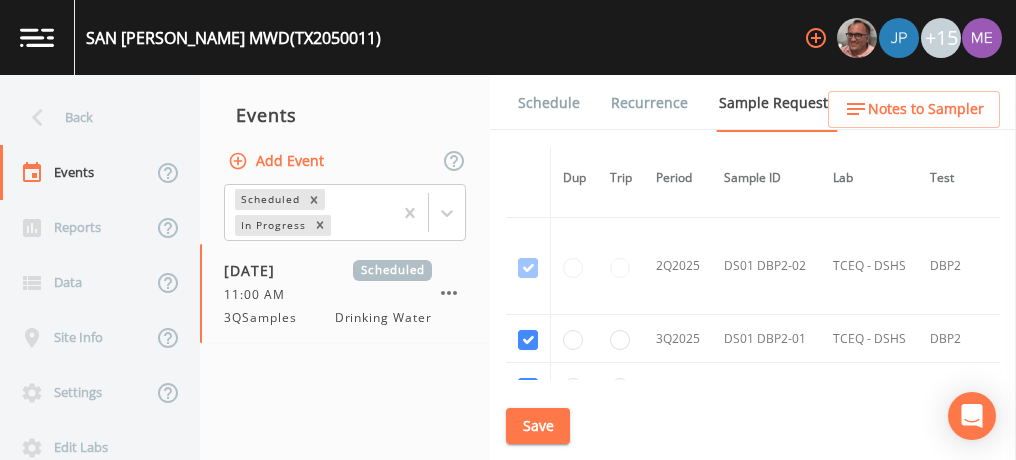 scroll, scrollTop: 2604, scrollLeft: 0, axis: vertical 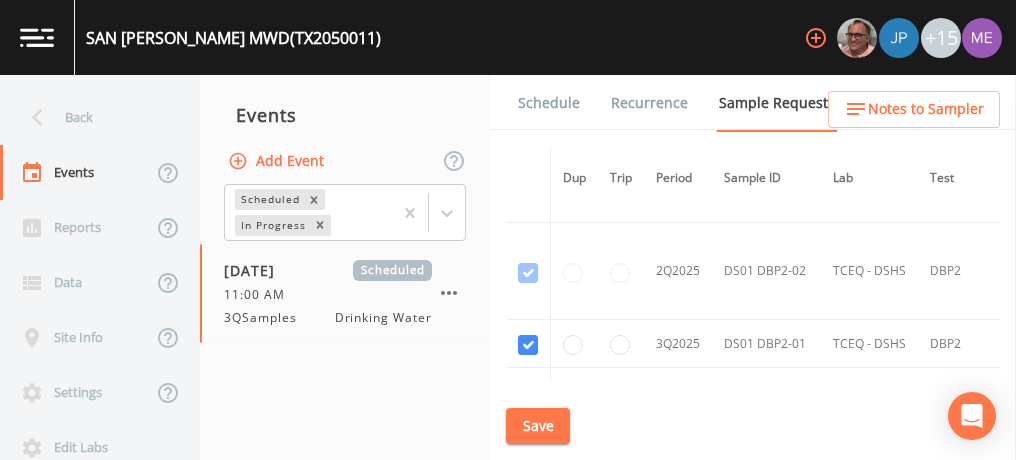 click on "Schedule" at bounding box center [549, 103] 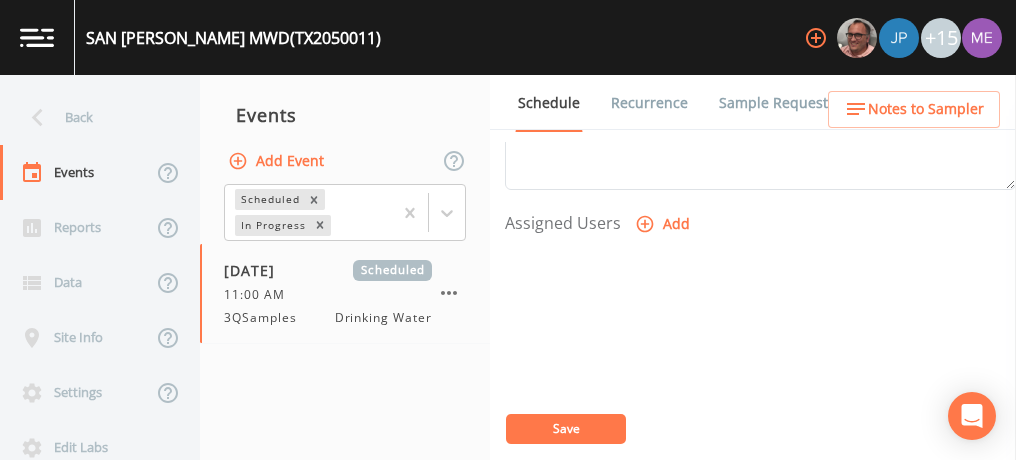 scroll, scrollTop: 797, scrollLeft: 0, axis: vertical 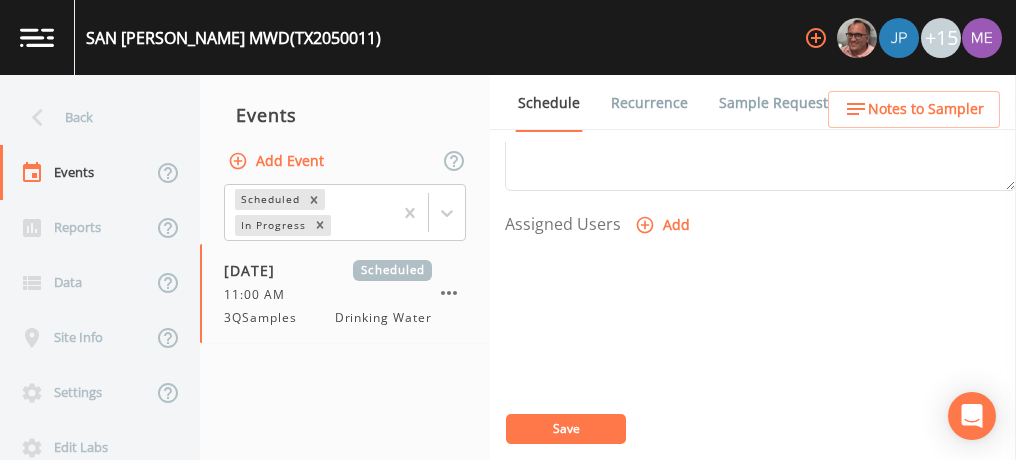 click 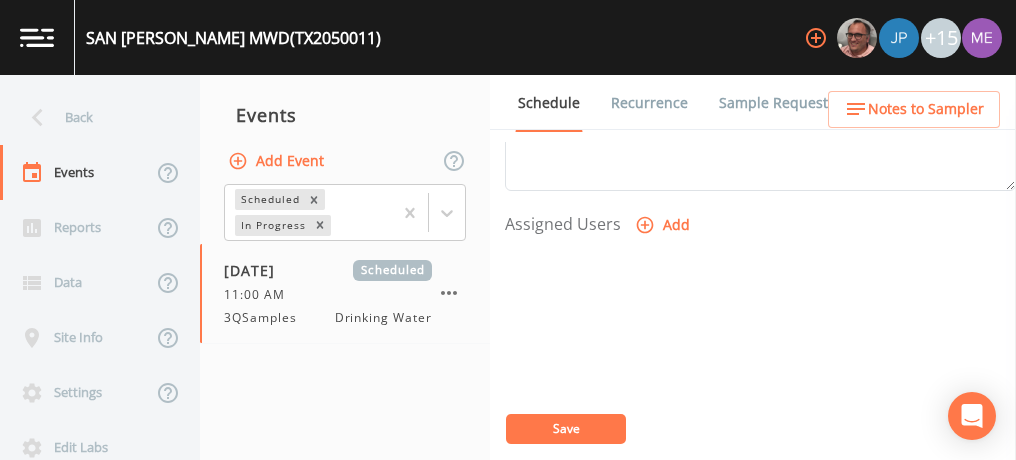 click on "Select User [PERSON_NAME] [PERSON_NAME]  [PERSON_NAME] [PERSON_NAME]  [PERSON_NAME] [PERSON_NAME] [PERSON_NAME] [PERSON_NAME] [PERSON_NAME][EMAIL_ADDRESS][DOMAIN_NAME] [PERSON_NAME] [PERSON_NAME] [PERSON_NAME] [PERSON_NAME] [PERSON_NAME] [PERSON_NAME] [PERSON_NAME] [PERSON_NAME][EMAIL_ADDRESS][DOMAIN_NAME]" at bounding box center [508, 523] 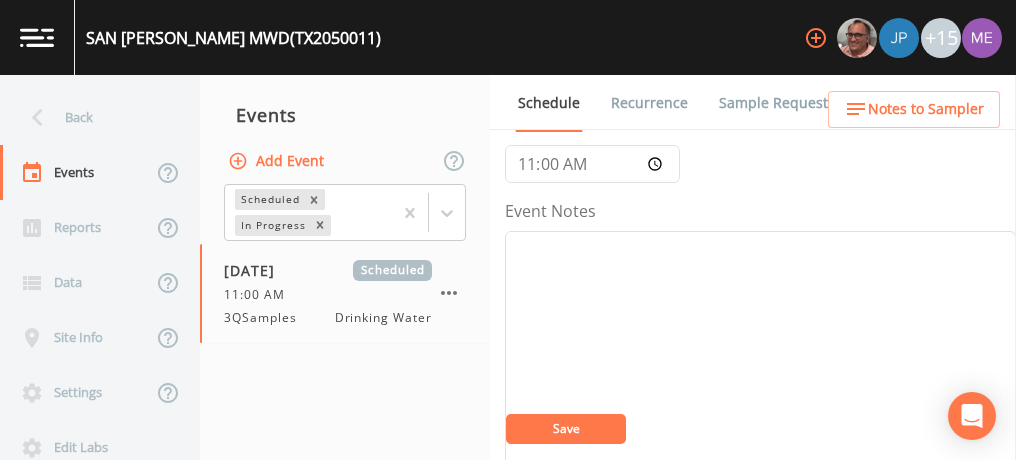 scroll, scrollTop: 0, scrollLeft: 0, axis: both 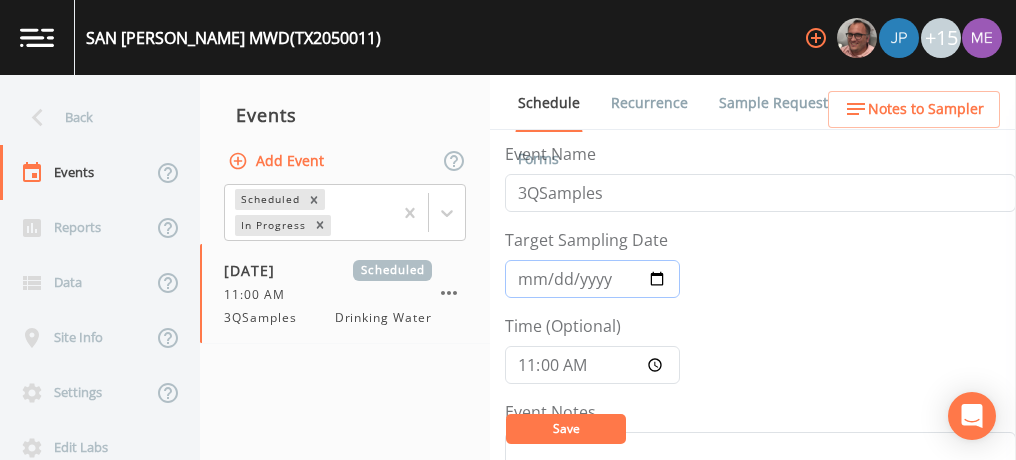 click on "[DATE]" at bounding box center (592, 279) 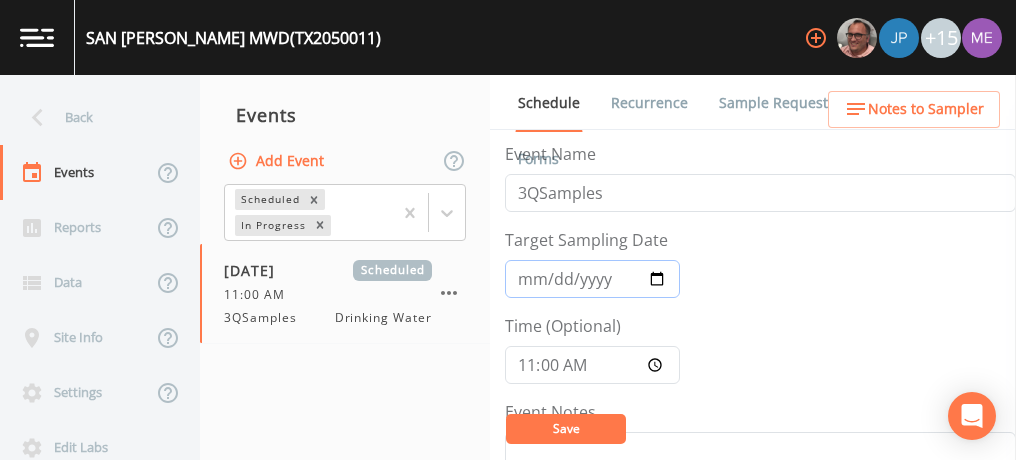 type on "[DATE]" 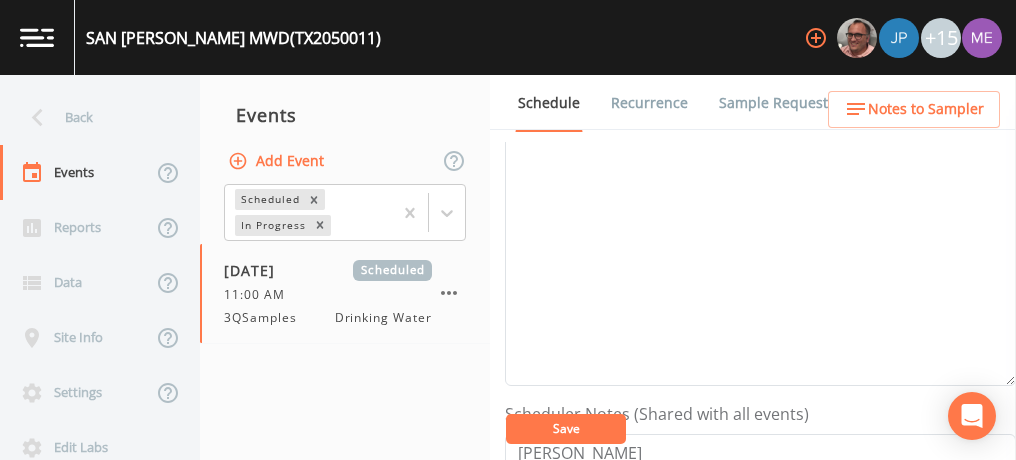 scroll, scrollTop: 315, scrollLeft: 0, axis: vertical 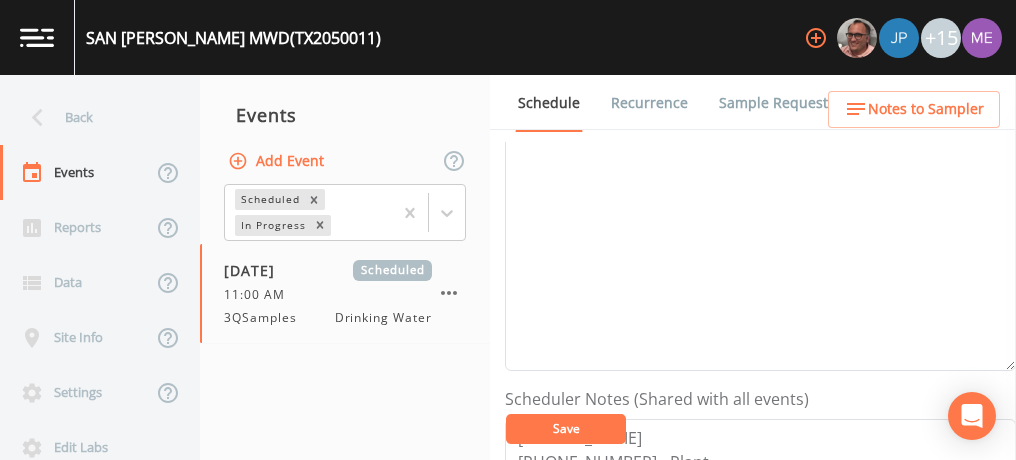 click on "Save" at bounding box center (566, 429) 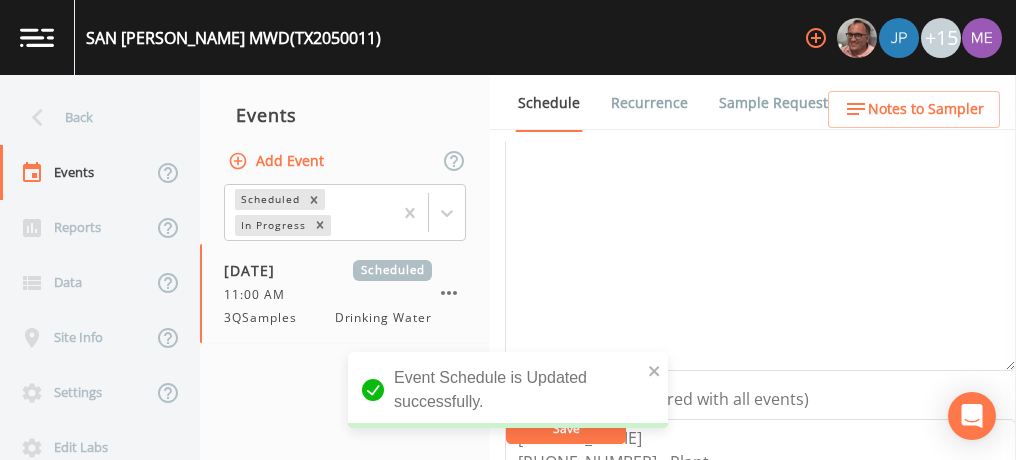 click on "Notes to Sampler" at bounding box center (926, 109) 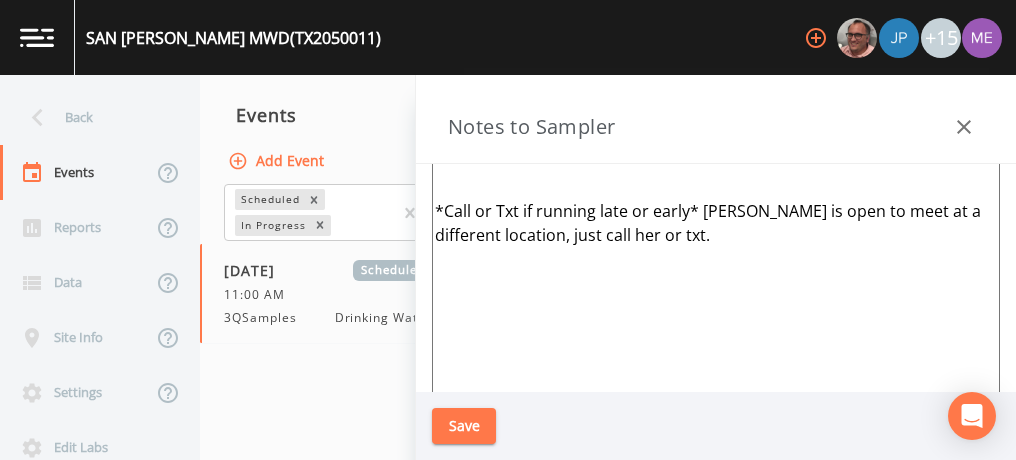 scroll, scrollTop: 0, scrollLeft: 0, axis: both 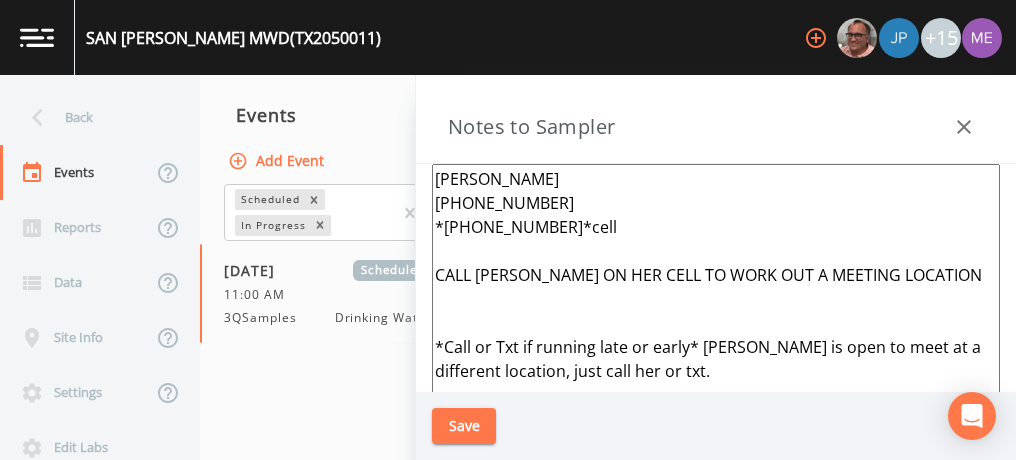 click on "[PERSON_NAME]
[PHONE_NUMBER]
*[PHONE_NUMBER]*cell
CALL [PERSON_NAME] ON HER CELL TO WORK OUT A MEETING LOCATION
*Call or Txt if running late or early* [PERSON_NAME] is open to meet at a different location, just call her or txt." at bounding box center [716, 407] 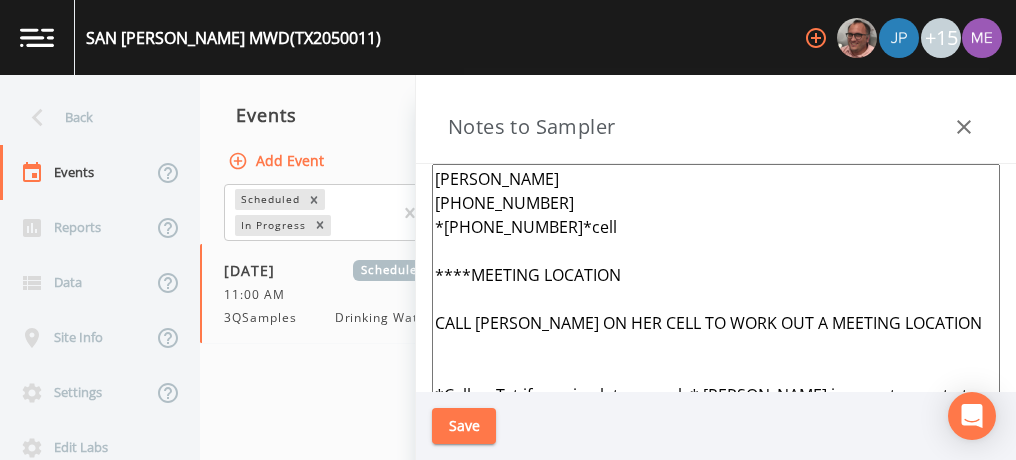 paste on "[PERSON_NAME] STATION 4390 FM 893 [PERSON_NAME]" 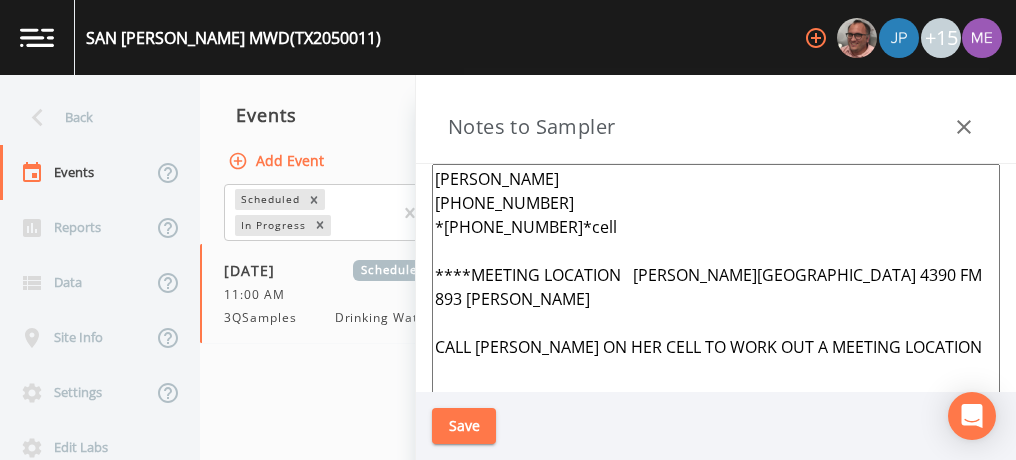 type on "[PERSON_NAME]
[PHONE_NUMBER]
*[PHONE_NUMBER]*cell
****MEETING LOCATION   [PERSON_NAME][GEOGRAPHIC_DATA] 4390 FM 893 [PERSON_NAME]
CALL [PERSON_NAME] ON HER CELL TO WORK OUT A MEETING LOCATION
*Call or Txt if running late or early* [PERSON_NAME] is open to meet at a different location, just call her or txt." 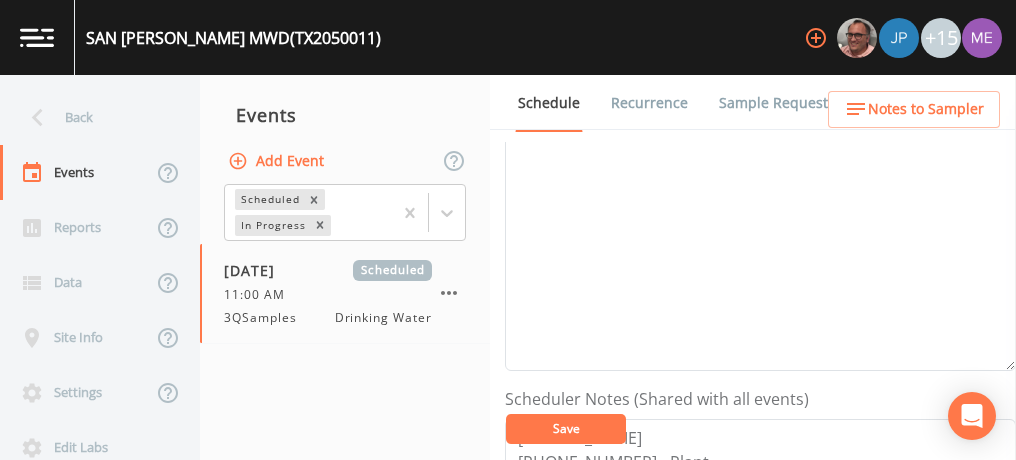 click on "Save" at bounding box center [566, 429] 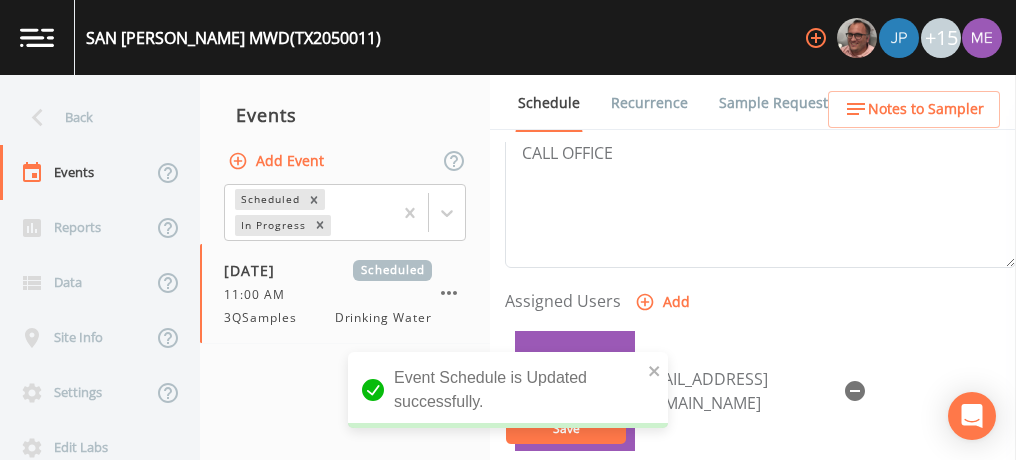 scroll, scrollTop: 729, scrollLeft: 0, axis: vertical 